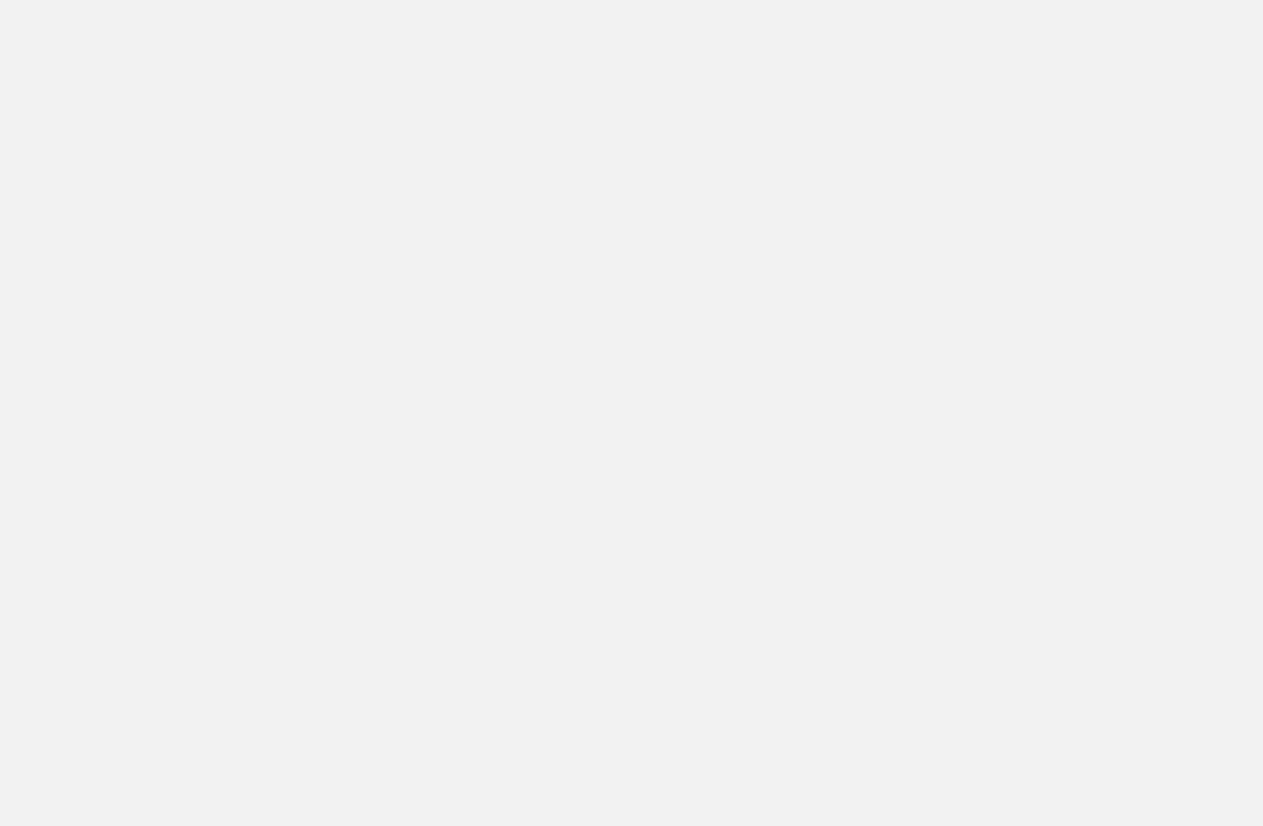 scroll, scrollTop: 0, scrollLeft: 0, axis: both 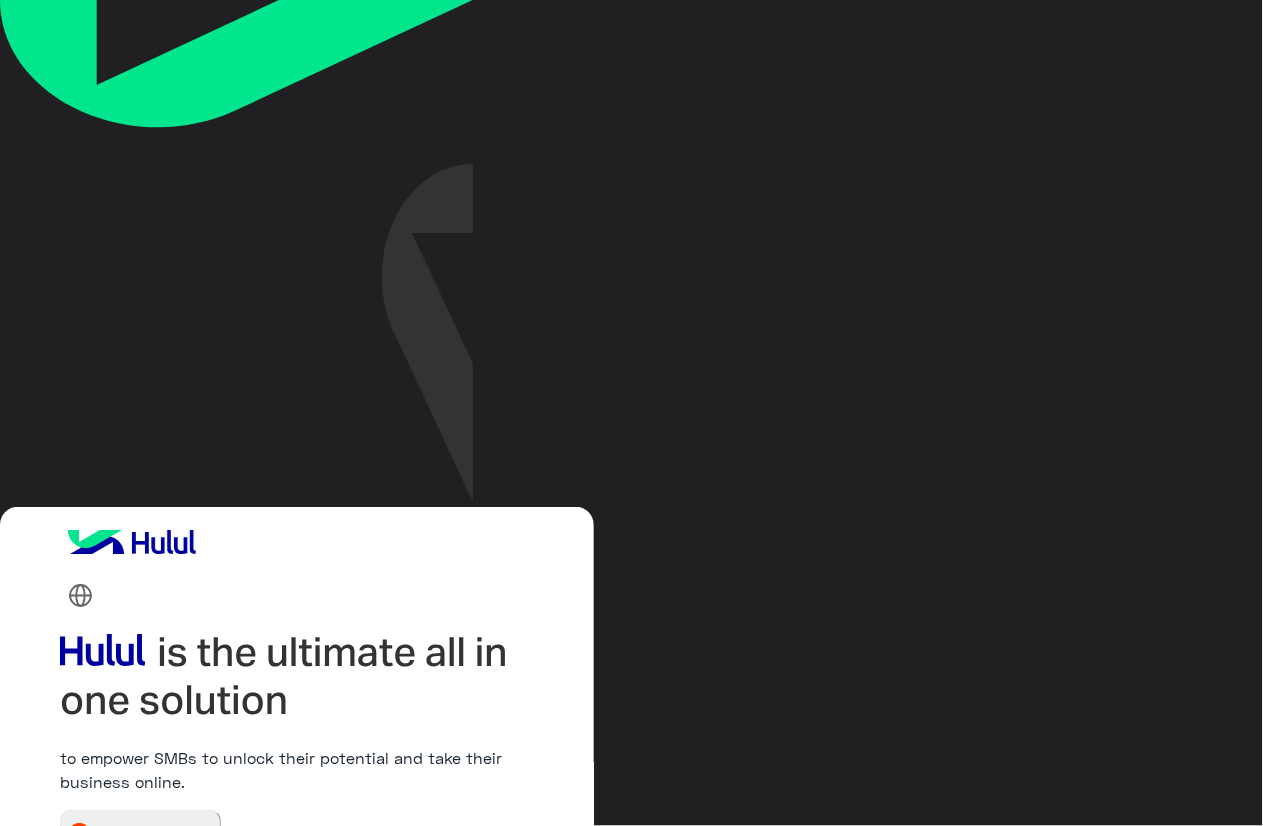 type on "**********" 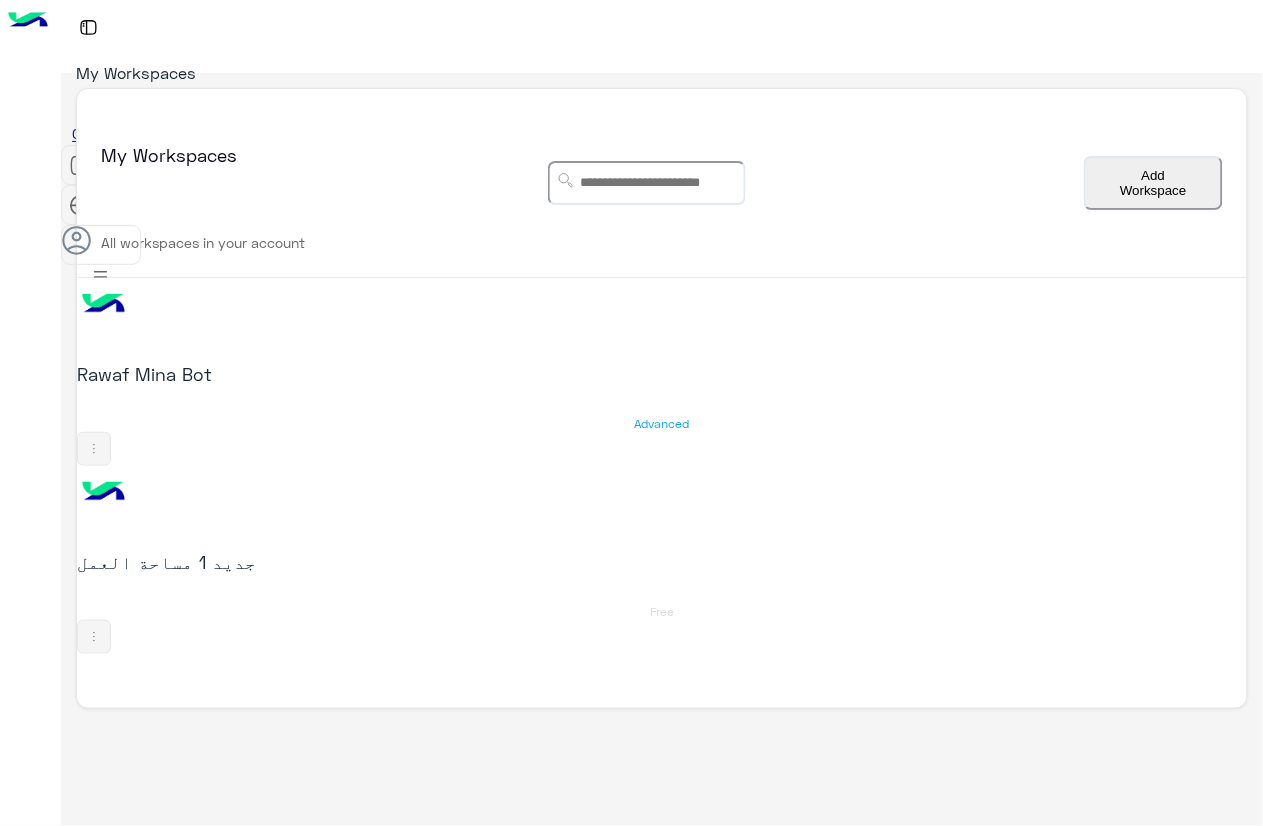 click on "Rawaf Mina Bot" at bounding box center (287, 374) 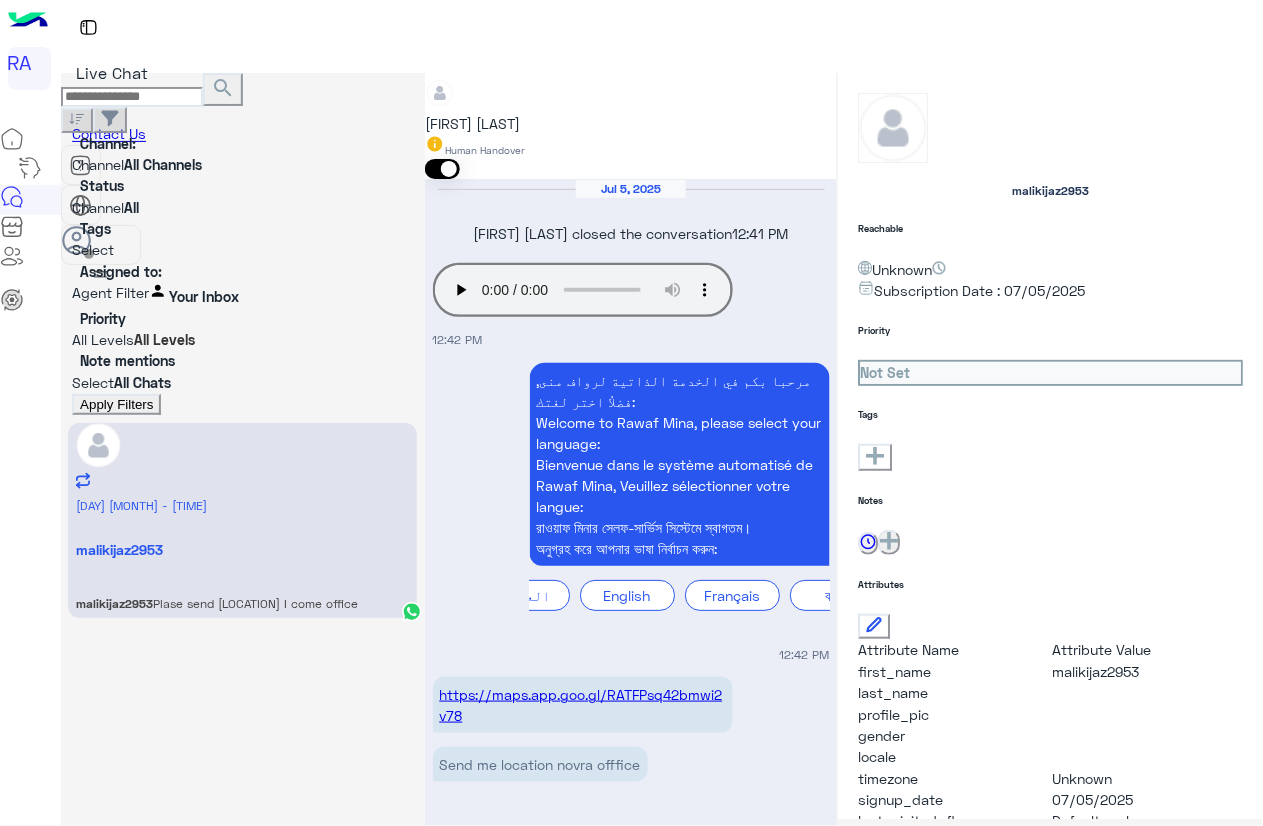 scroll, scrollTop: 1560, scrollLeft: 0, axis: vertical 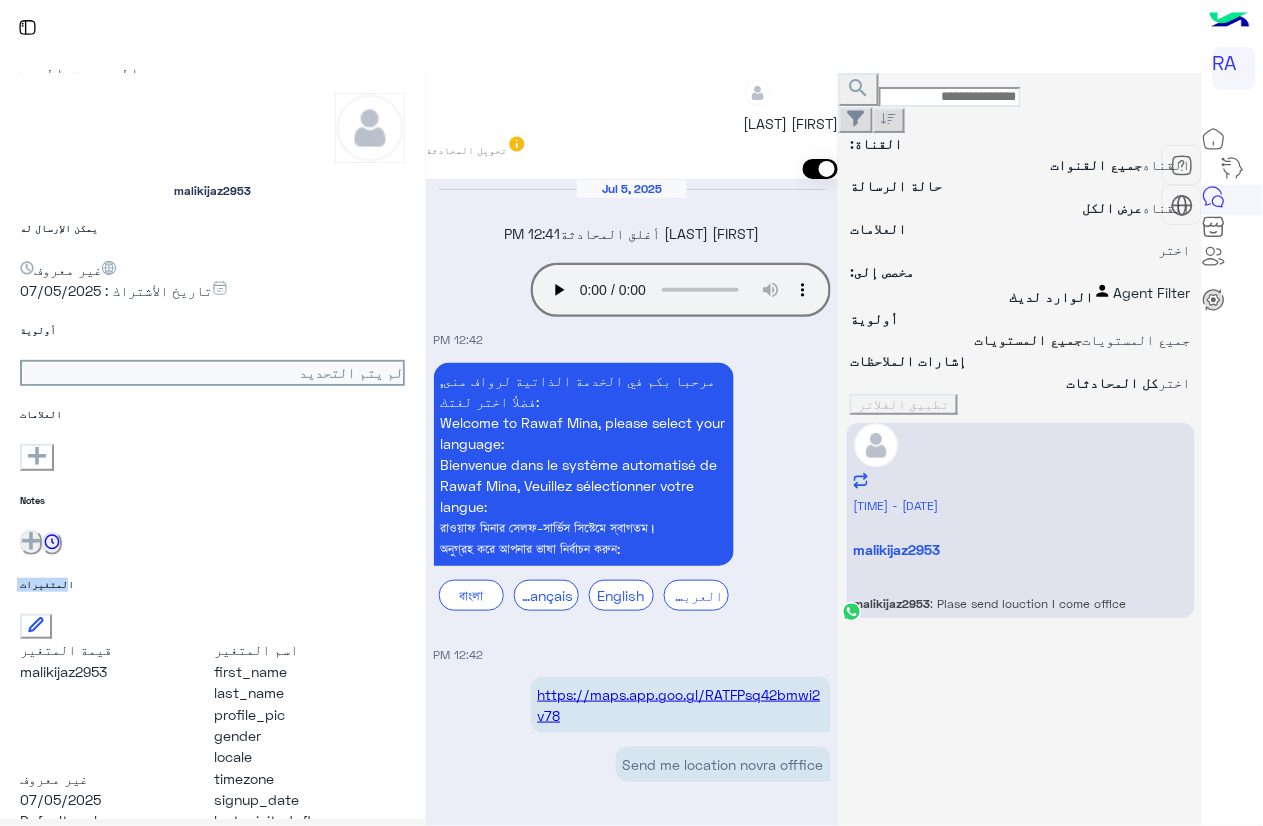 drag, startPoint x: 425, startPoint y: 574, endPoint x: 425, endPoint y: 560, distance: 14 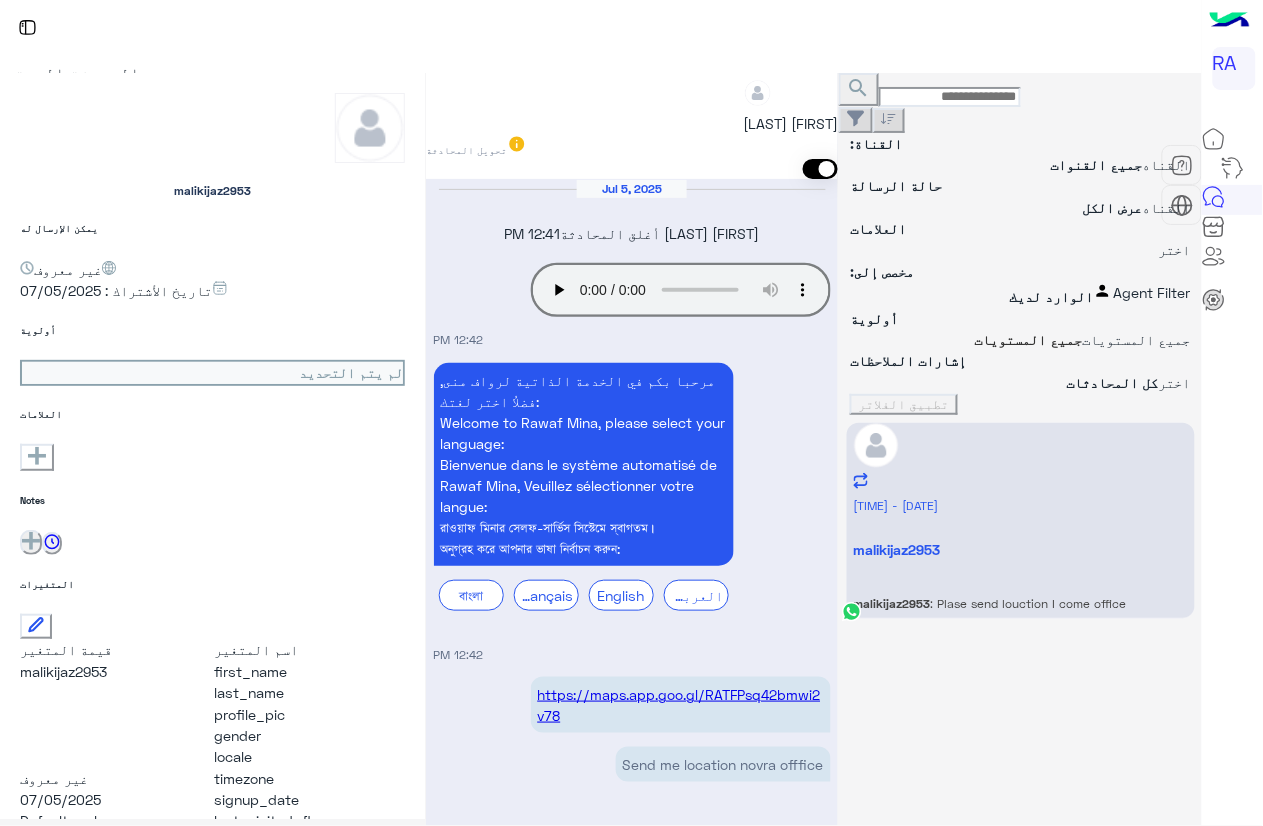drag, startPoint x: 425, startPoint y: 560, endPoint x: 455, endPoint y: 612, distance: 60.033325 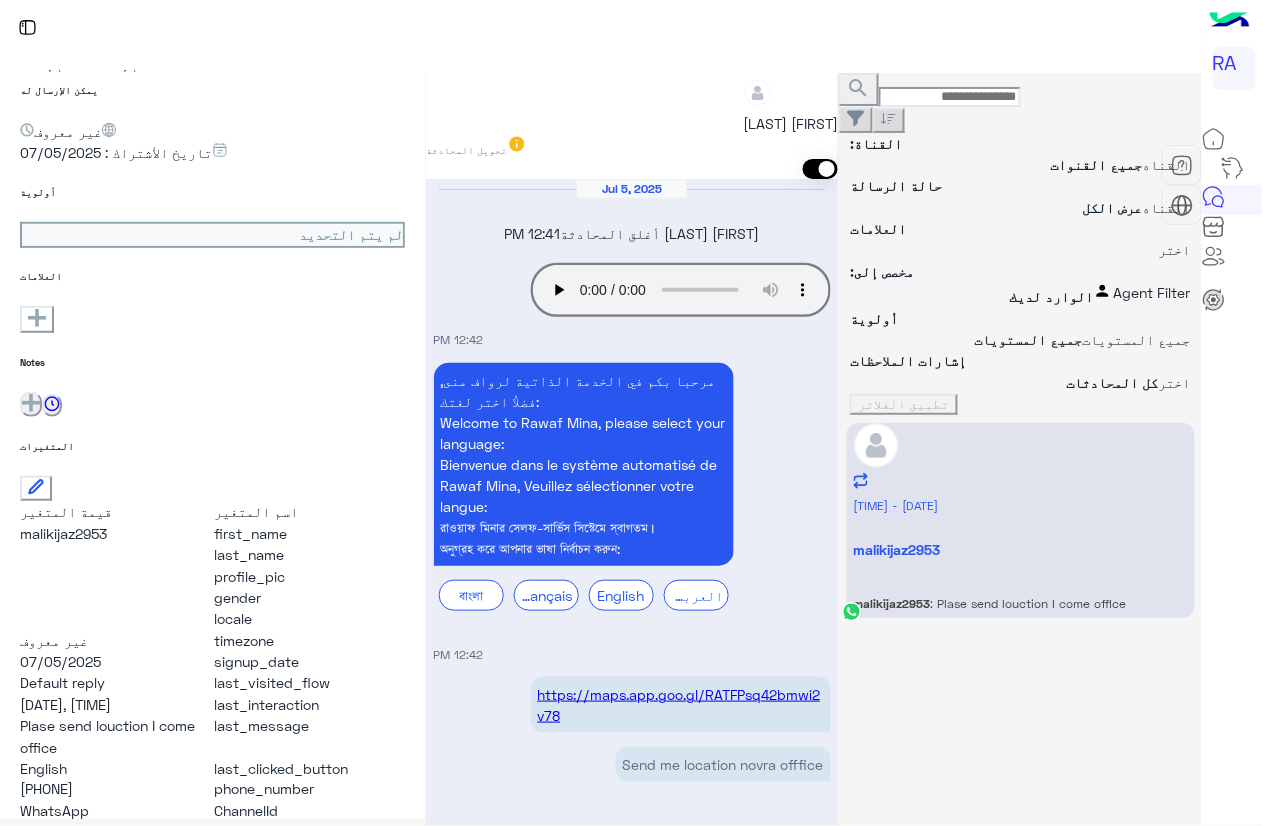 scroll, scrollTop: 135, scrollLeft: 0, axis: vertical 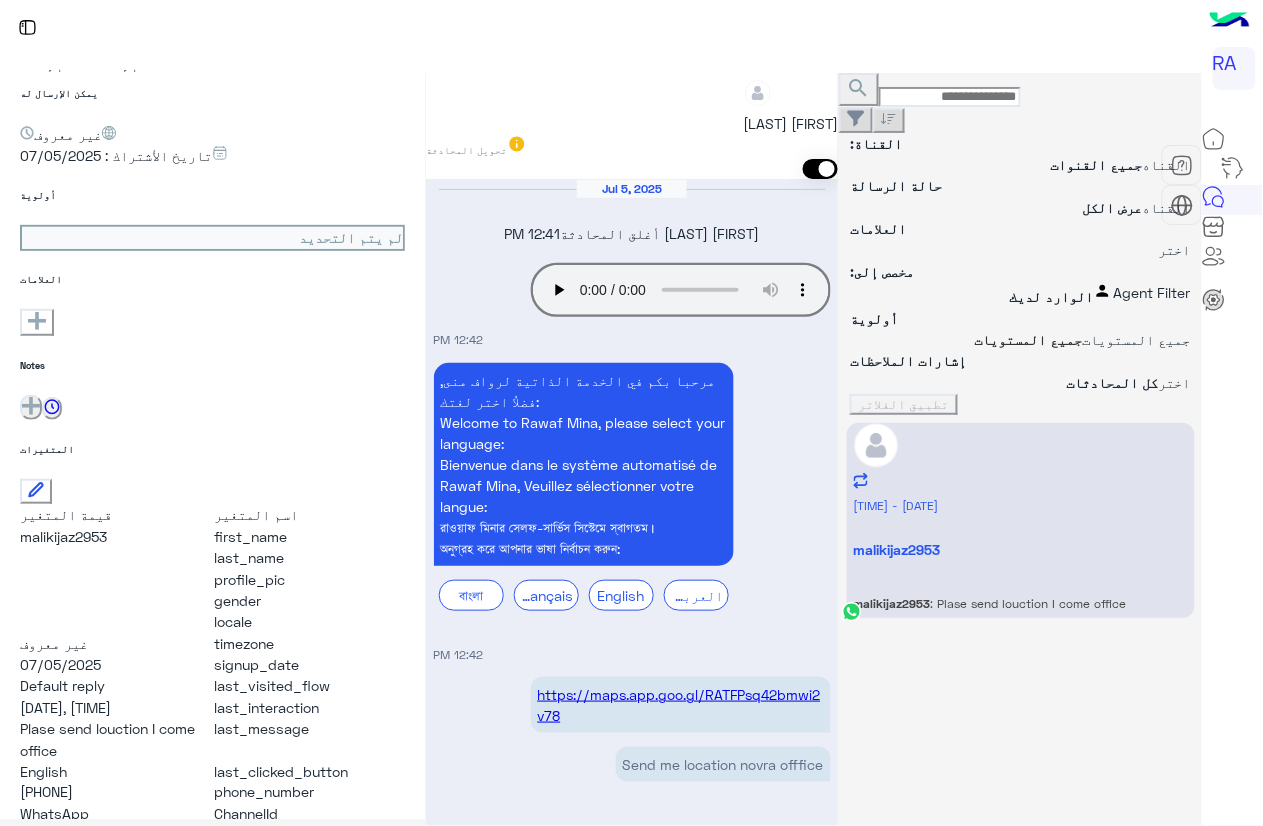click at bounding box center [632, 3122] 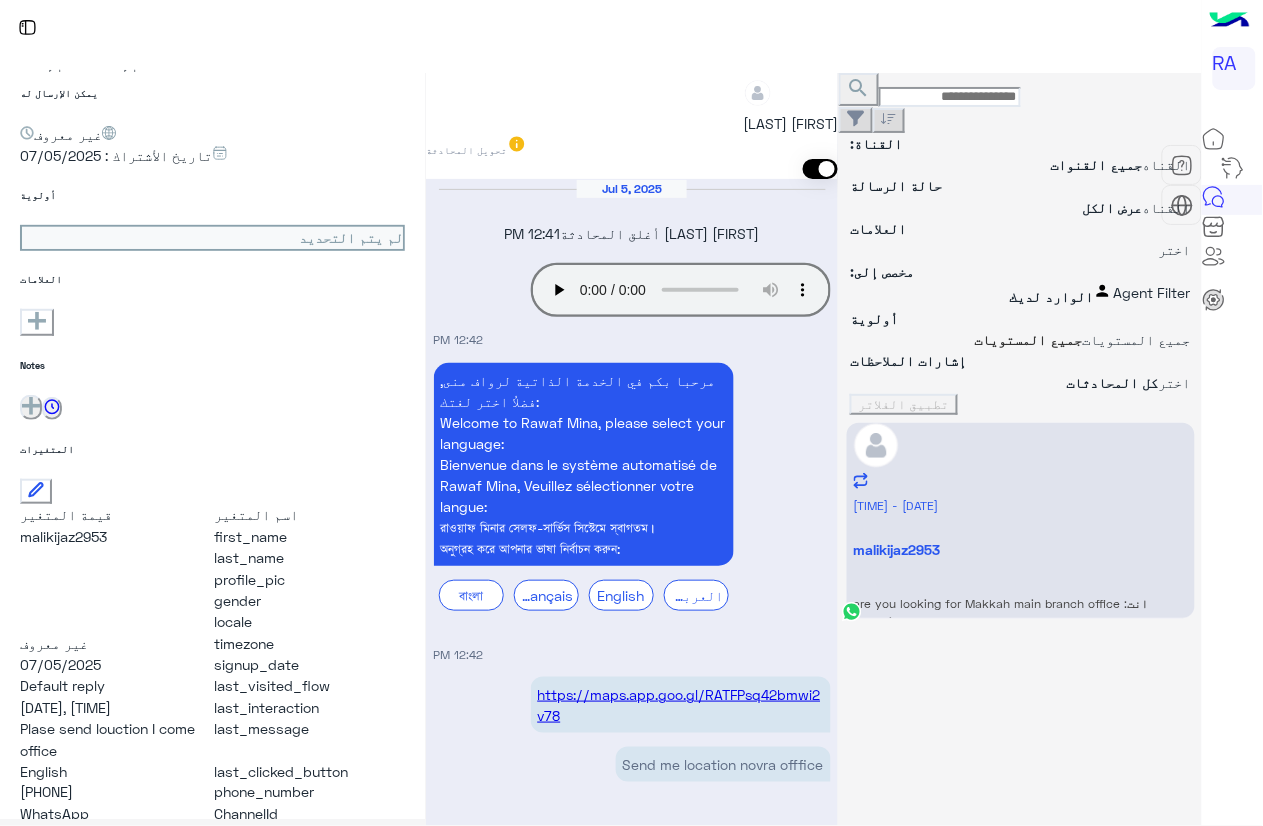 click at bounding box center [1232, 470] 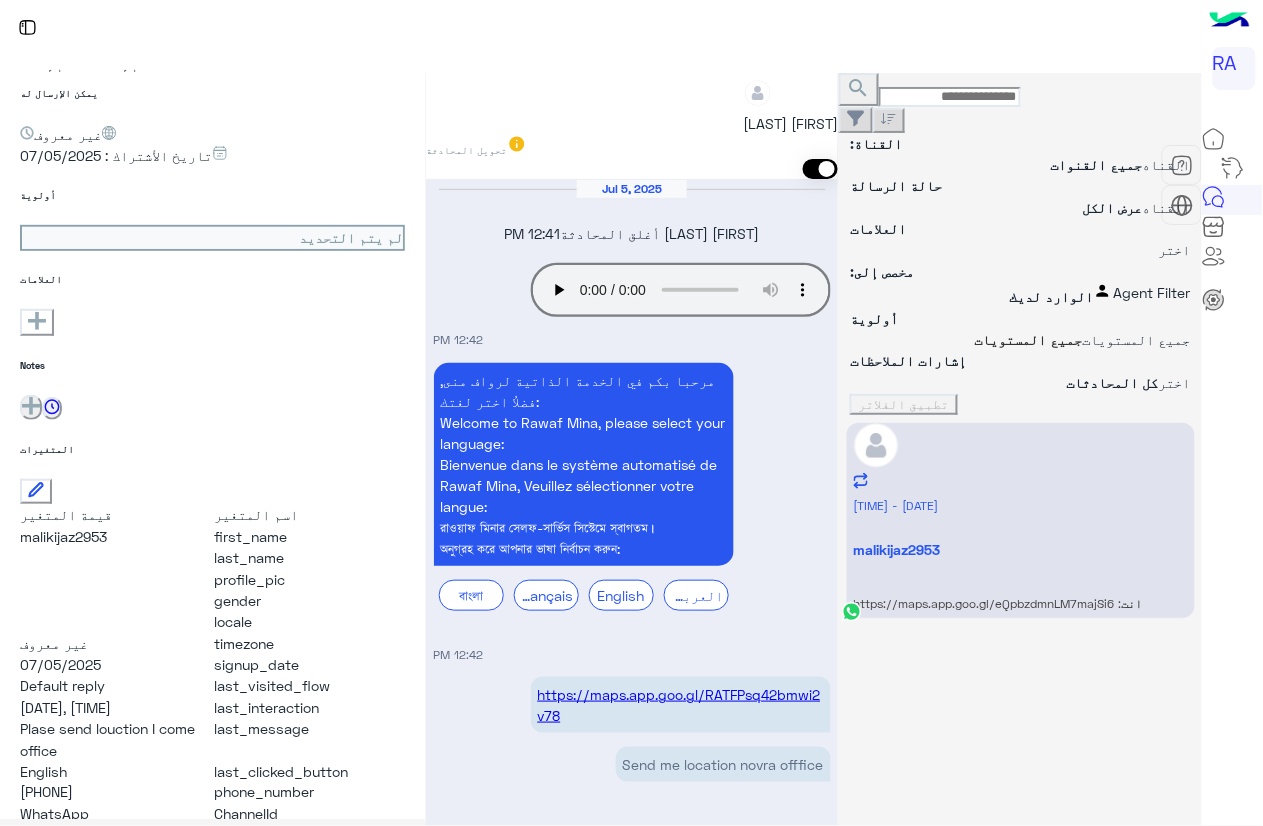 scroll, scrollTop: 1845, scrollLeft: 0, axis: vertical 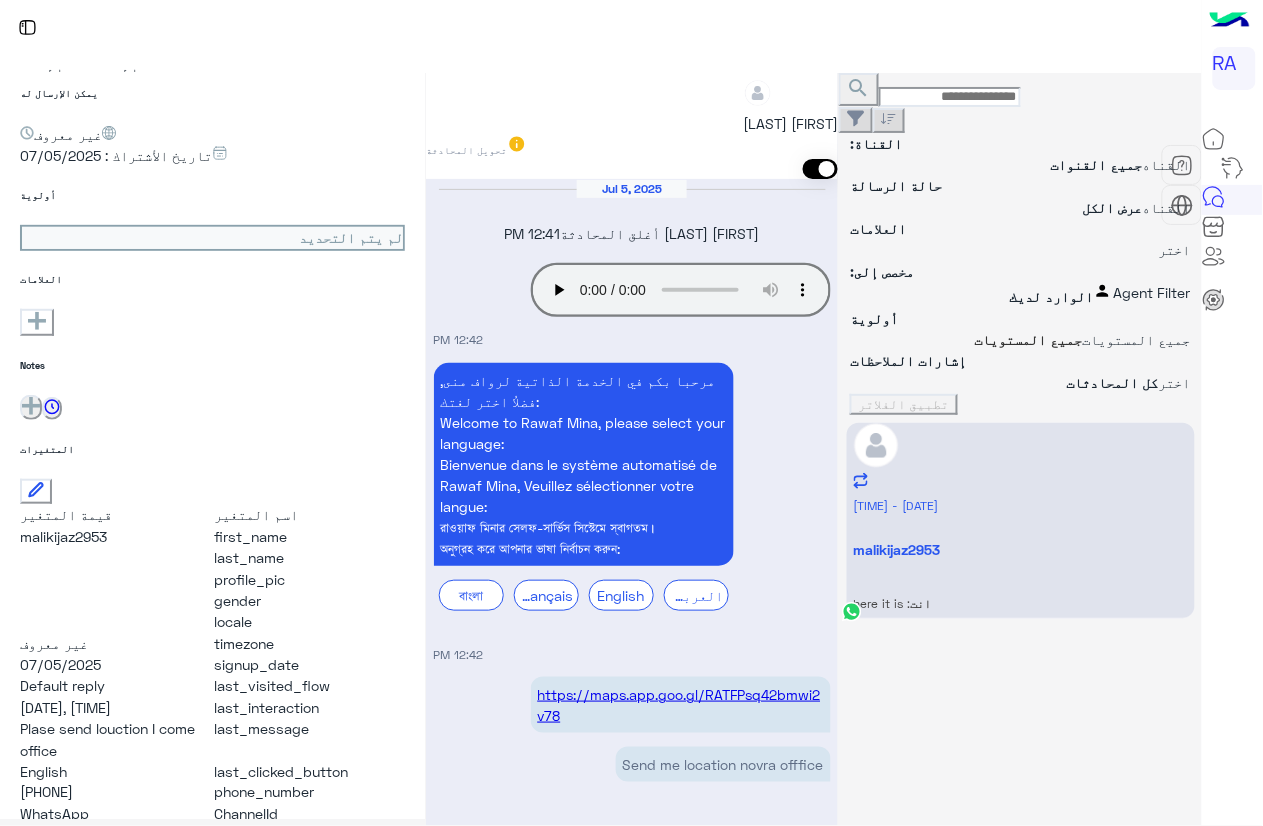 click at bounding box center [820, 169] 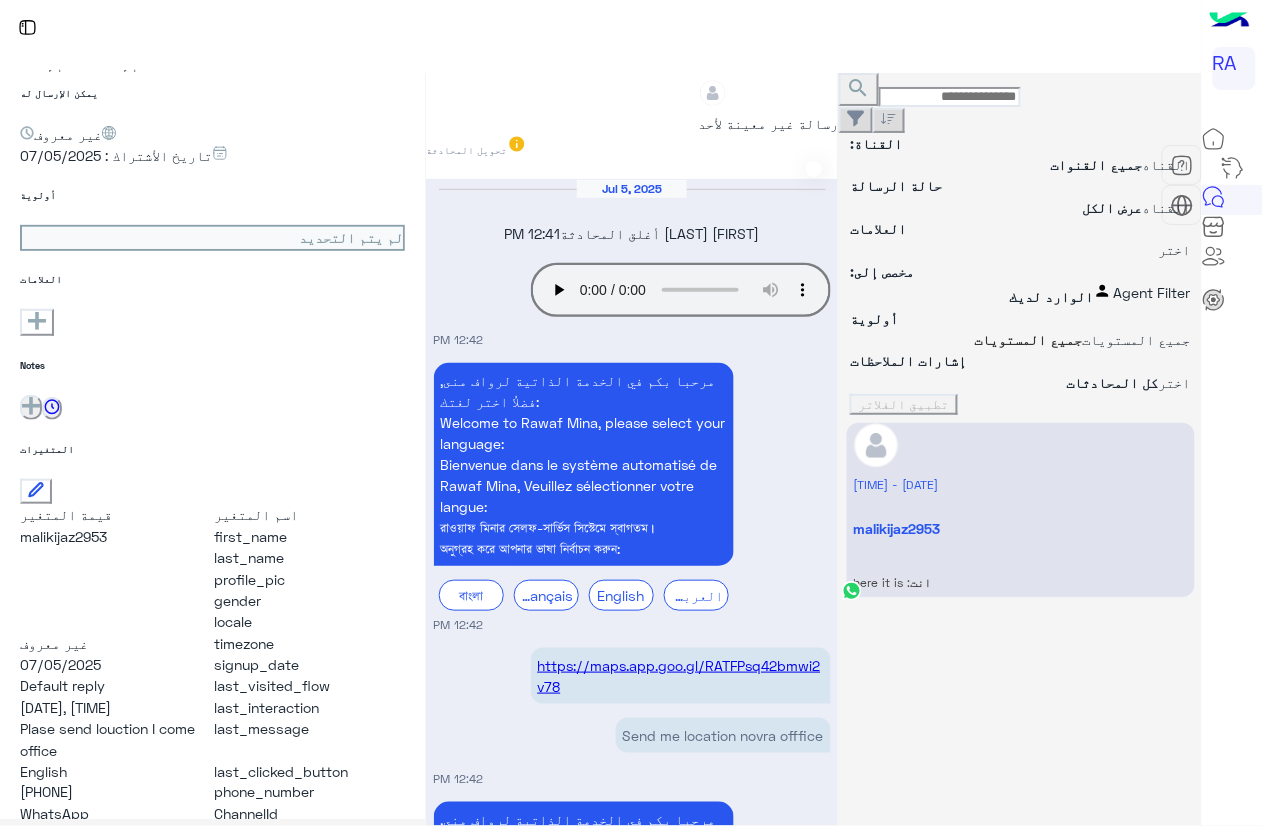 scroll, scrollTop: 1776, scrollLeft: 0, axis: vertical 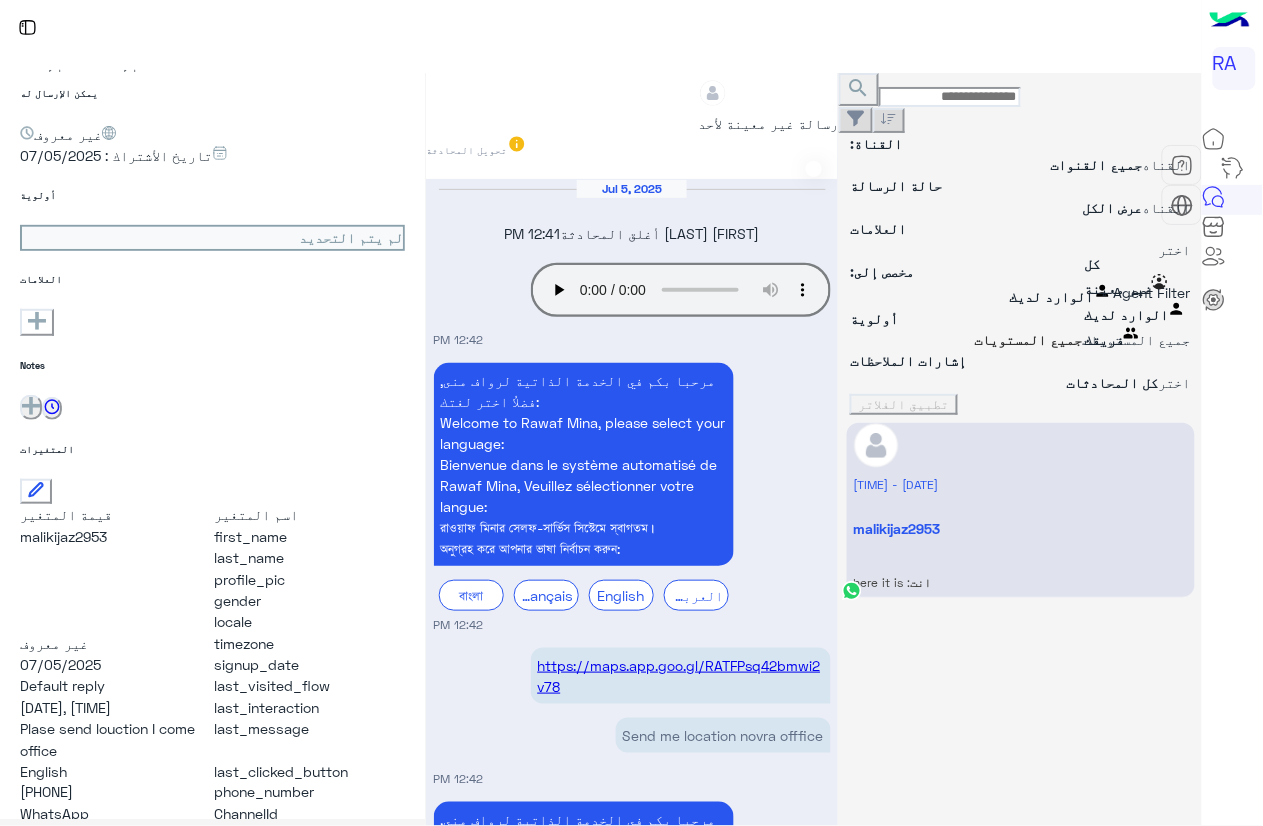 click on "غير معينة" at bounding box center [1140, 286] 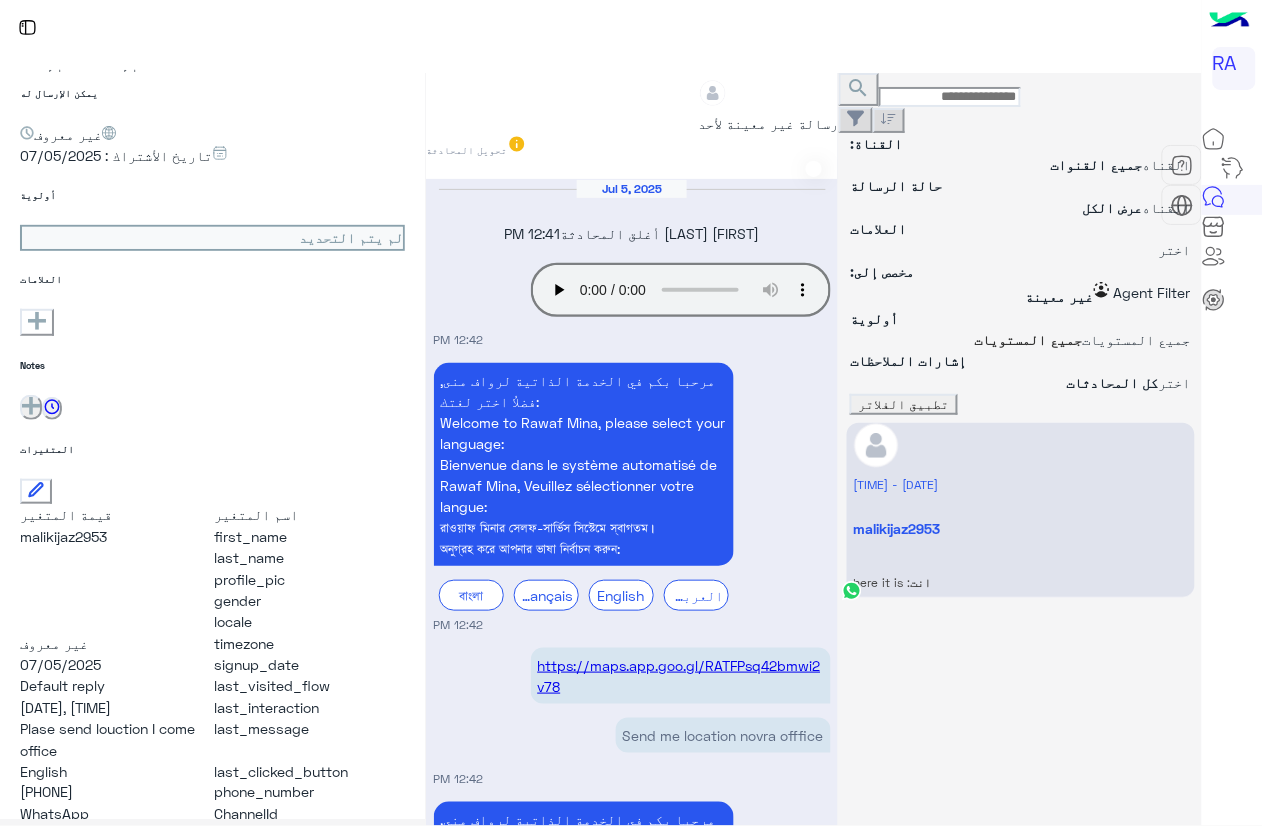 click on "تطبيق الفلاتر" at bounding box center (904, 404) 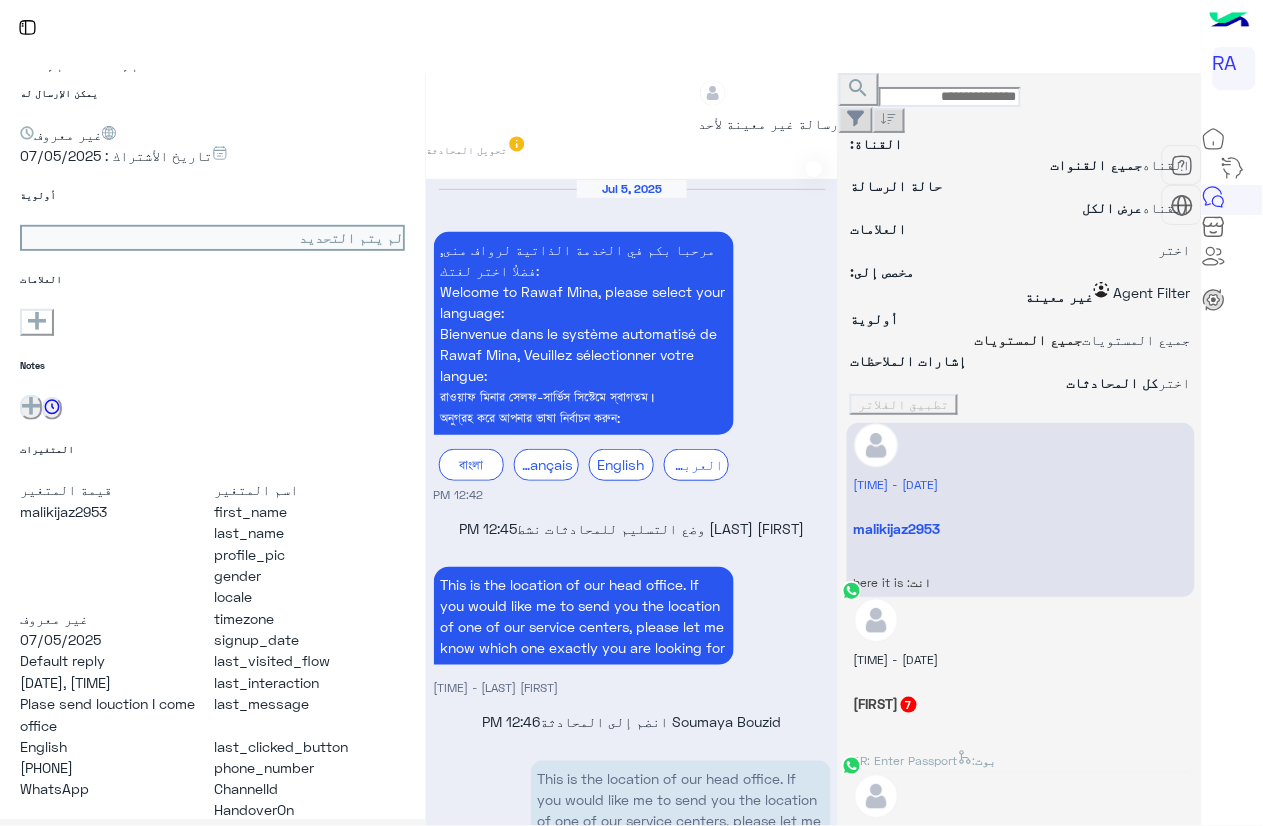 scroll, scrollTop: 1285, scrollLeft: 0, axis: vertical 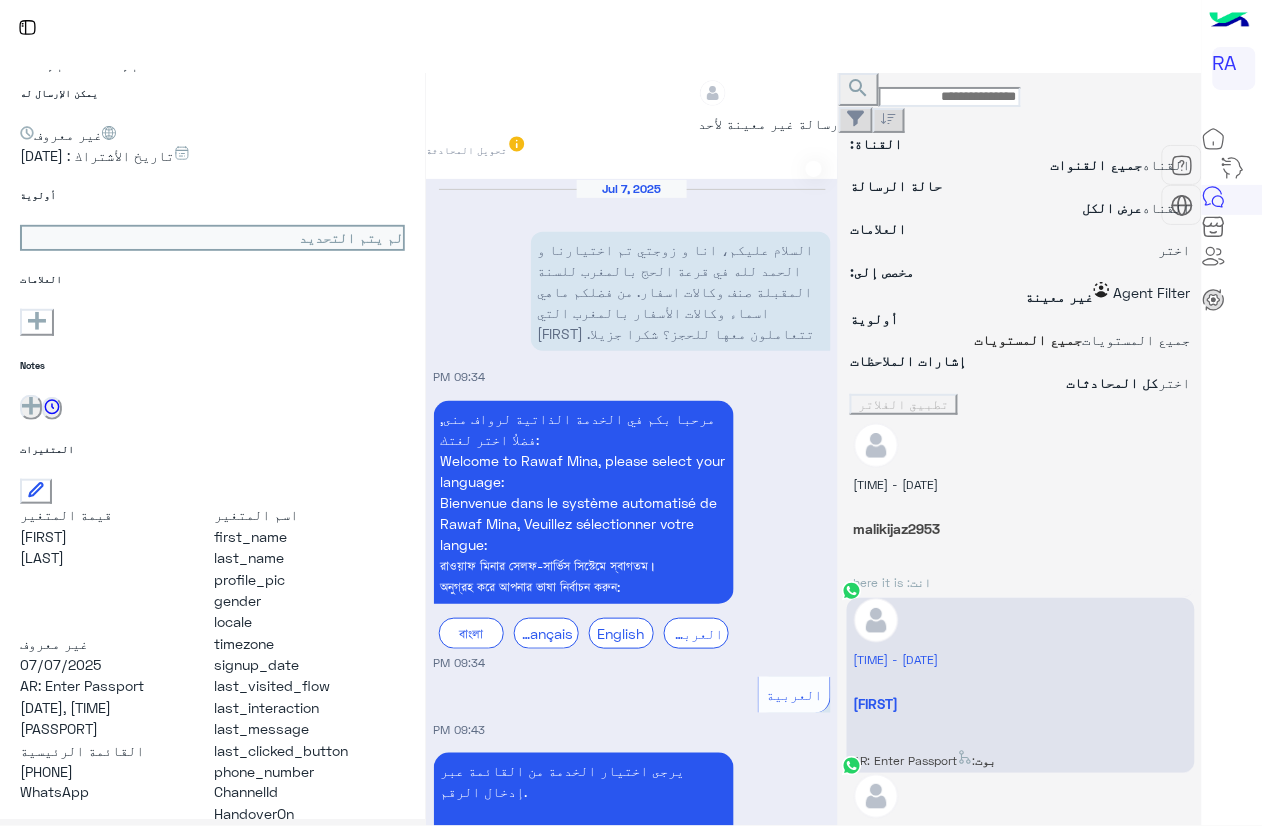 click at bounding box center [820, 169] 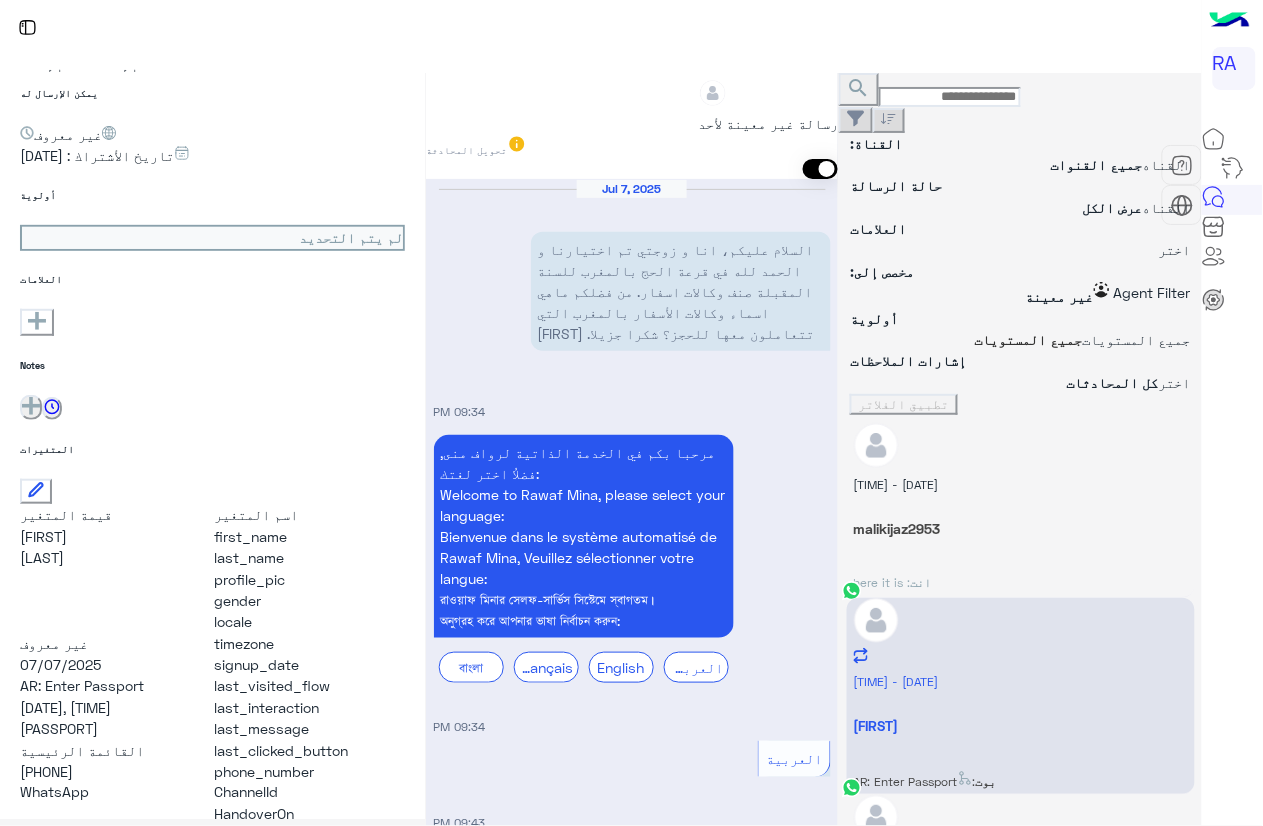 scroll, scrollTop: 1335, scrollLeft: 0, axis: vertical 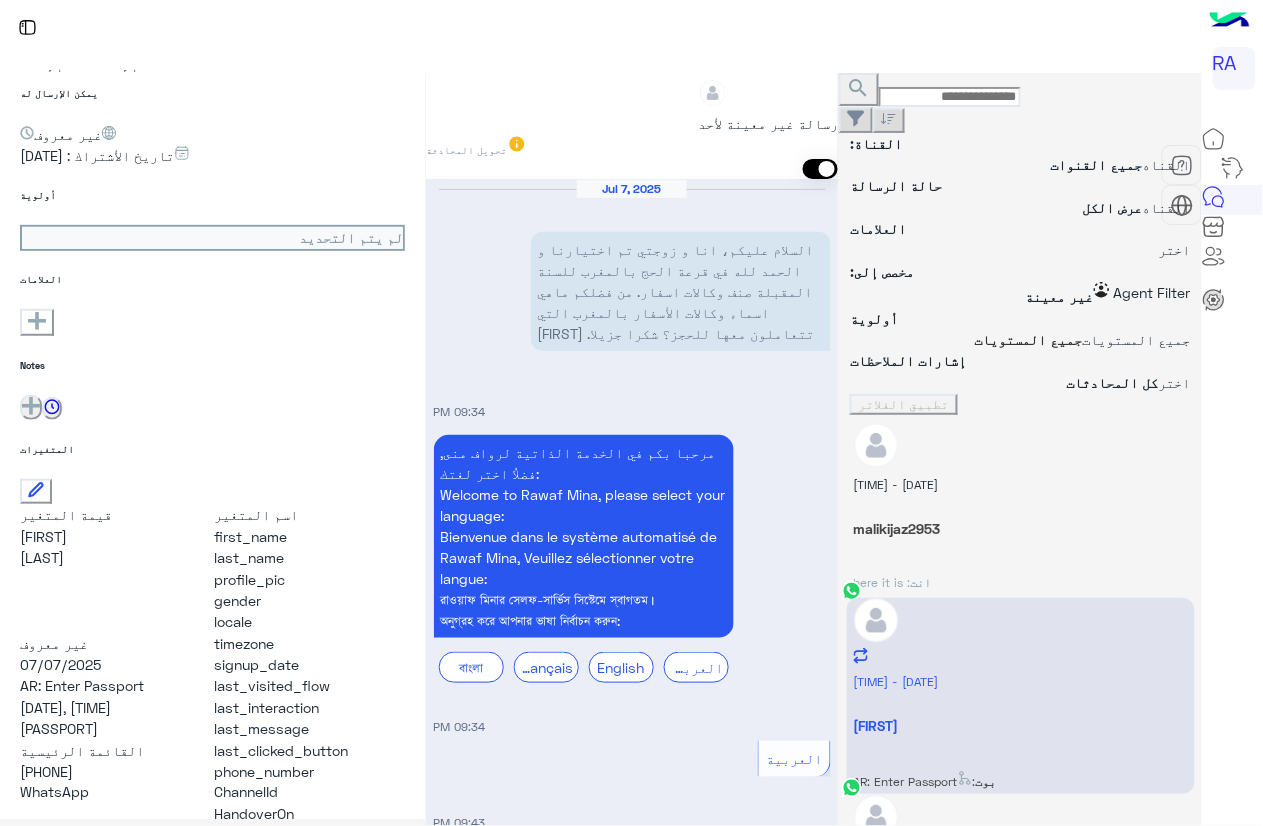 click at bounding box center [632, 2904] 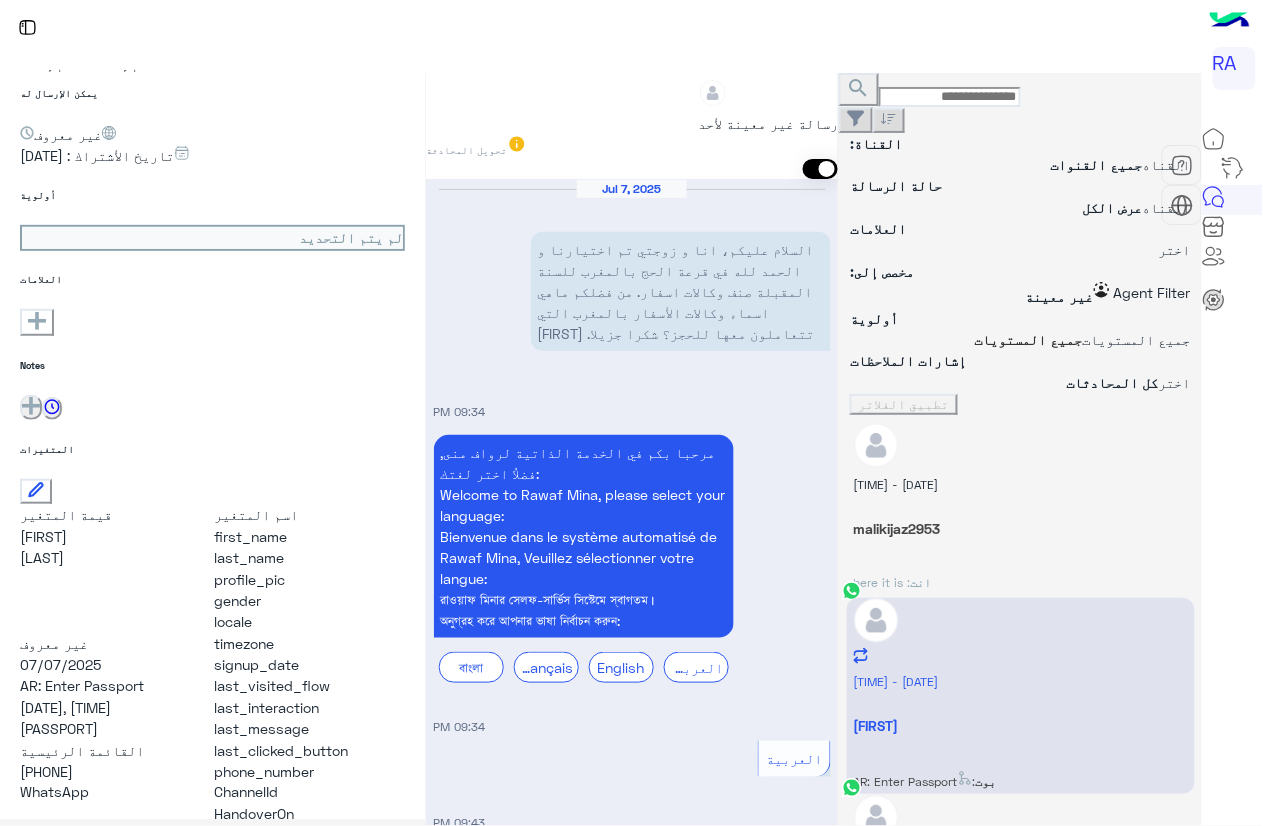 drag, startPoint x: 652, startPoint y: 732, endPoint x: 822, endPoint y: 695, distance: 173.97989 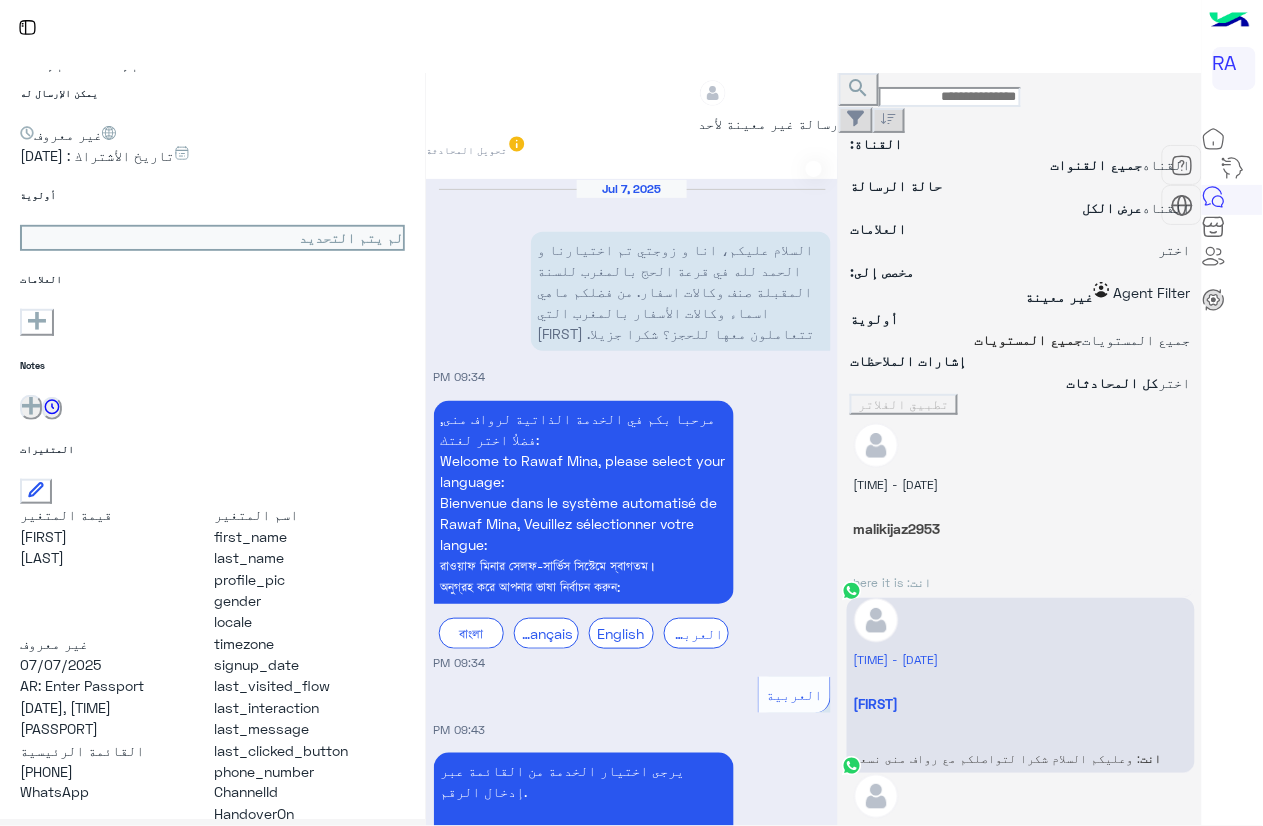 click on "انت  : here it is" at bounding box center (1020, 579) 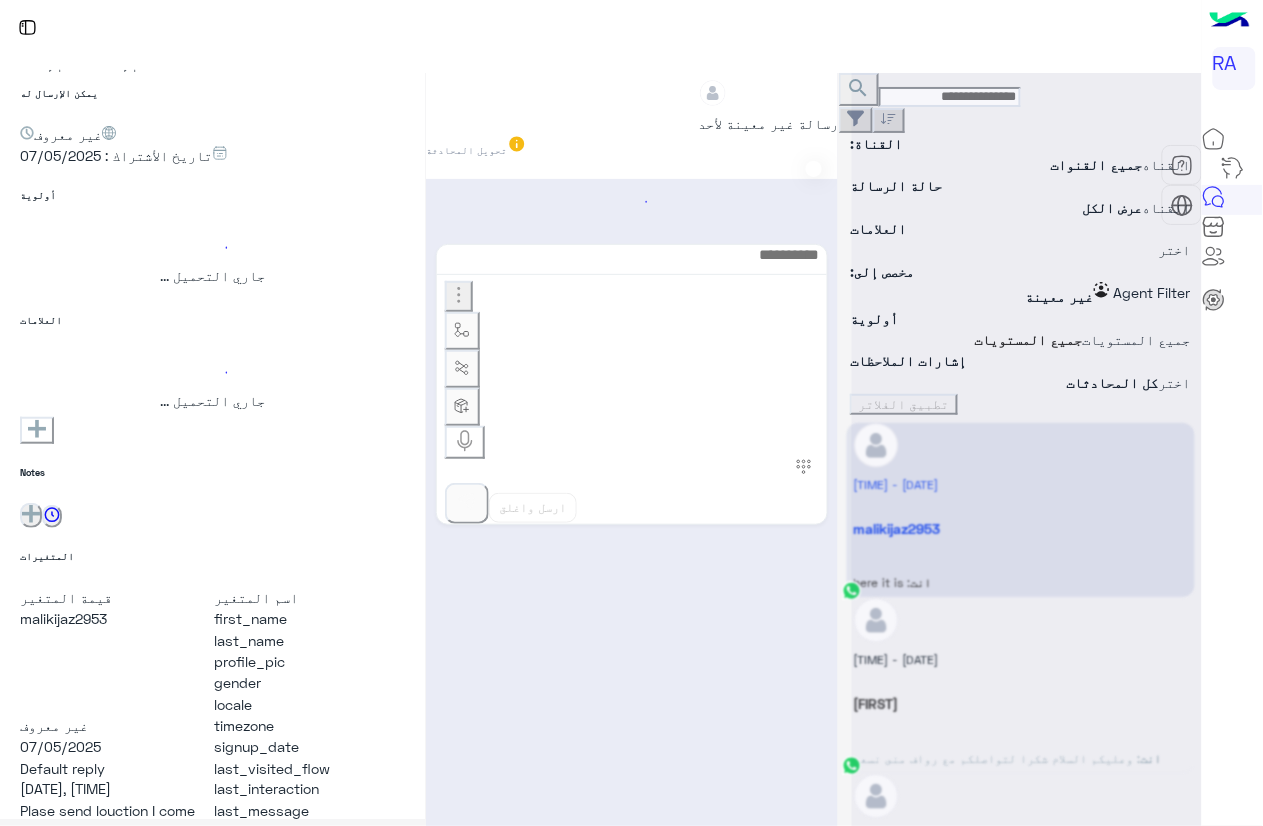 scroll, scrollTop: 1285, scrollLeft: 0, axis: vertical 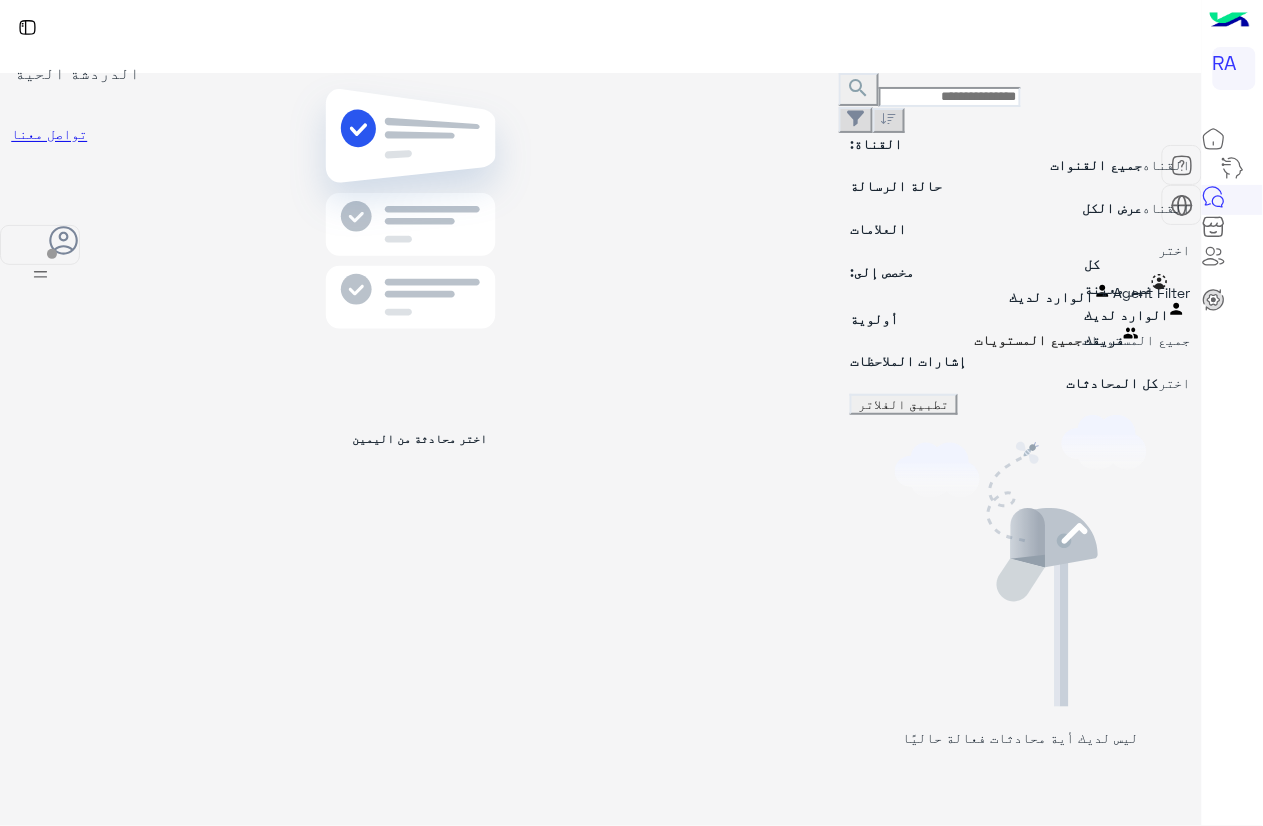 drag, startPoint x: 1115, startPoint y: 248, endPoint x: 1118, endPoint y: 299, distance: 51.088158 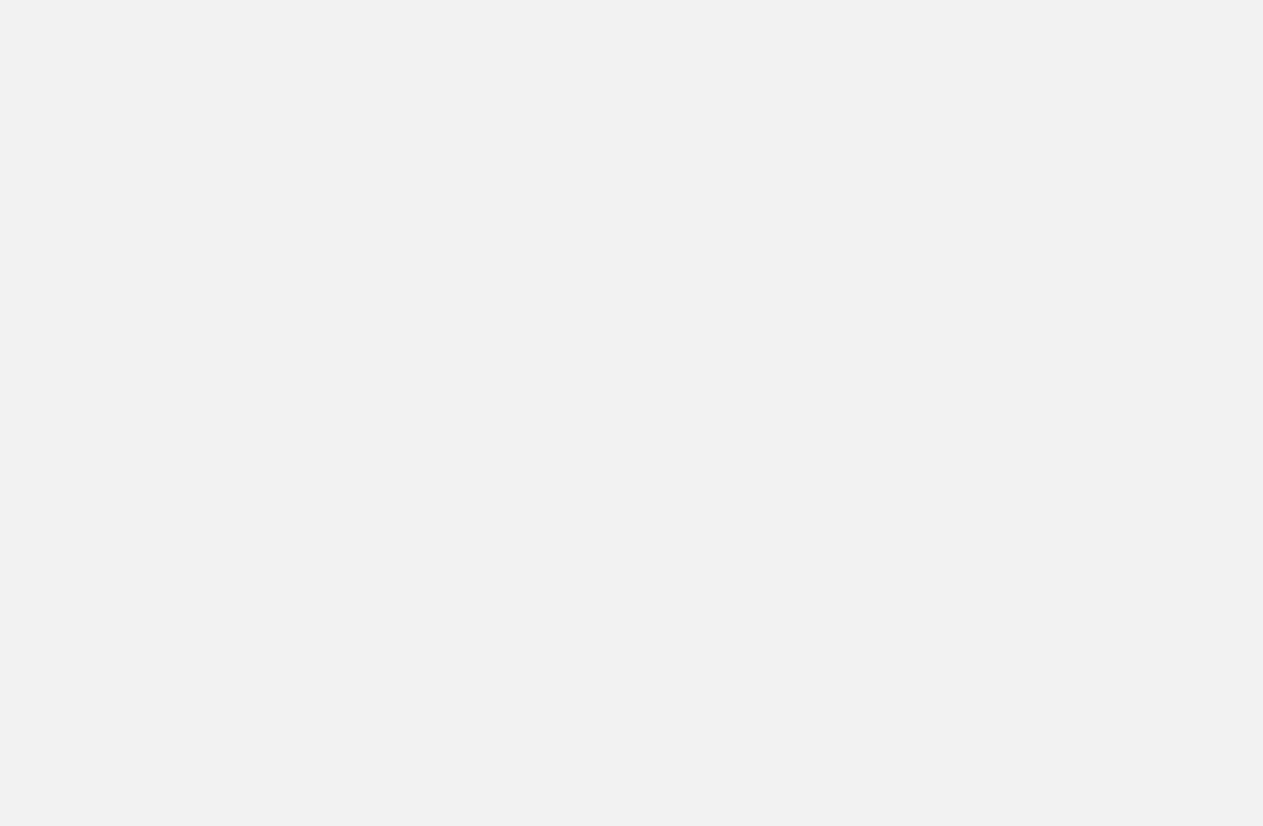 scroll, scrollTop: 0, scrollLeft: 0, axis: both 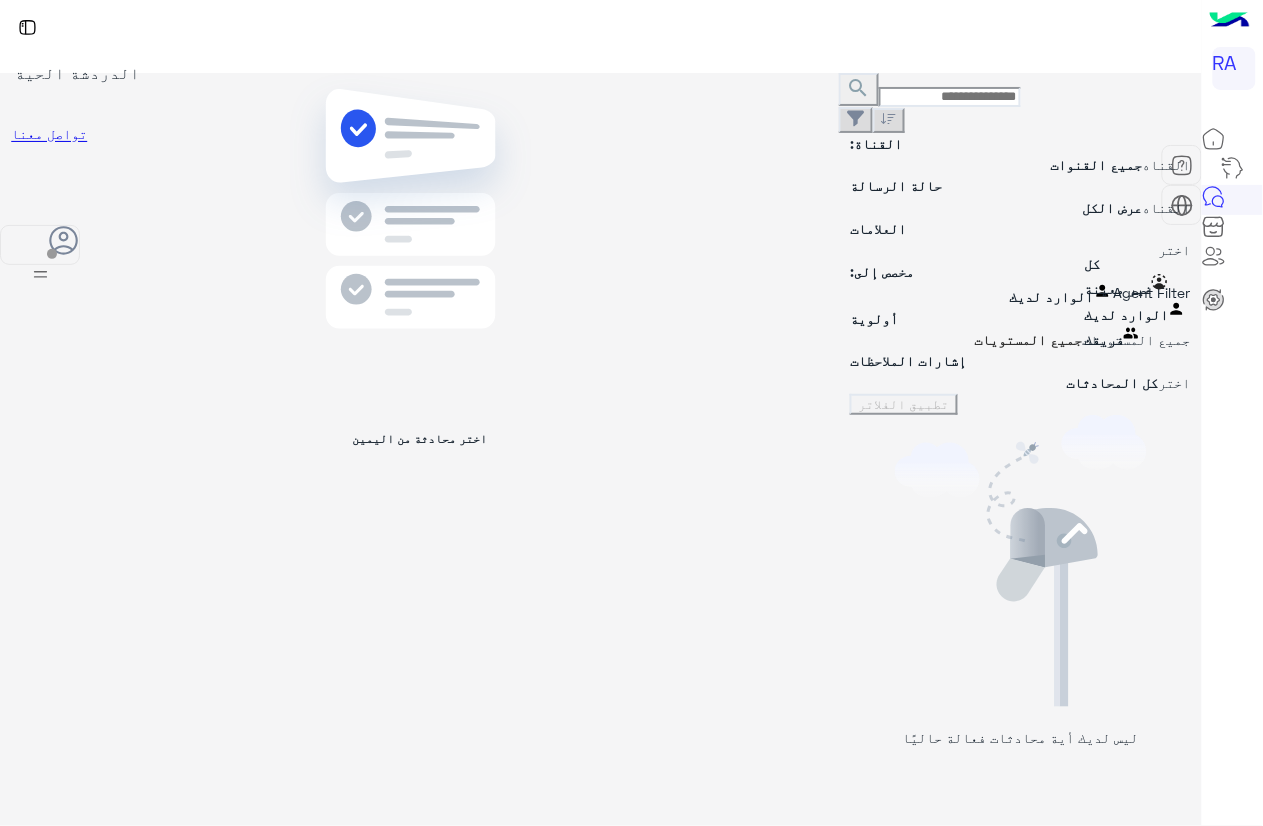 click at bounding box center [1020, 292] 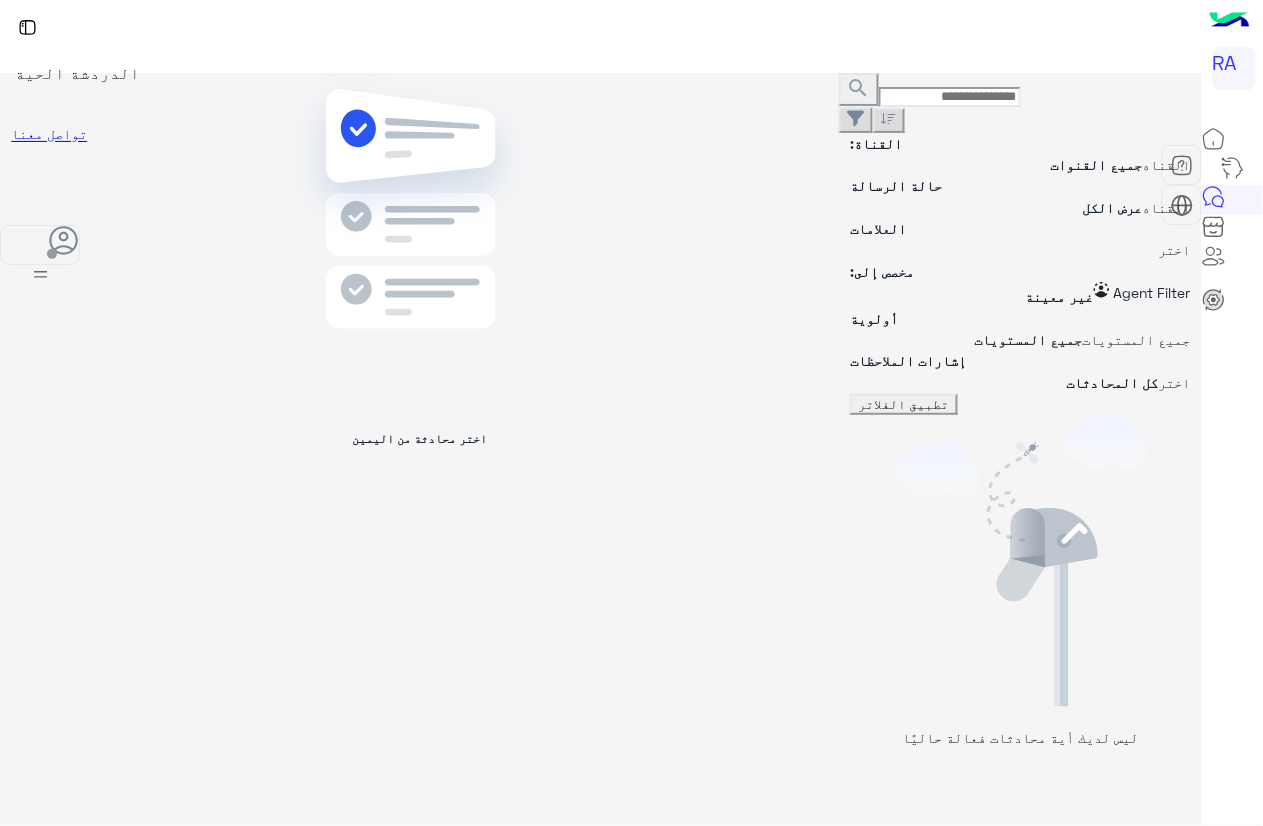 click on "تطبيق الفلاتر" at bounding box center [904, 404] 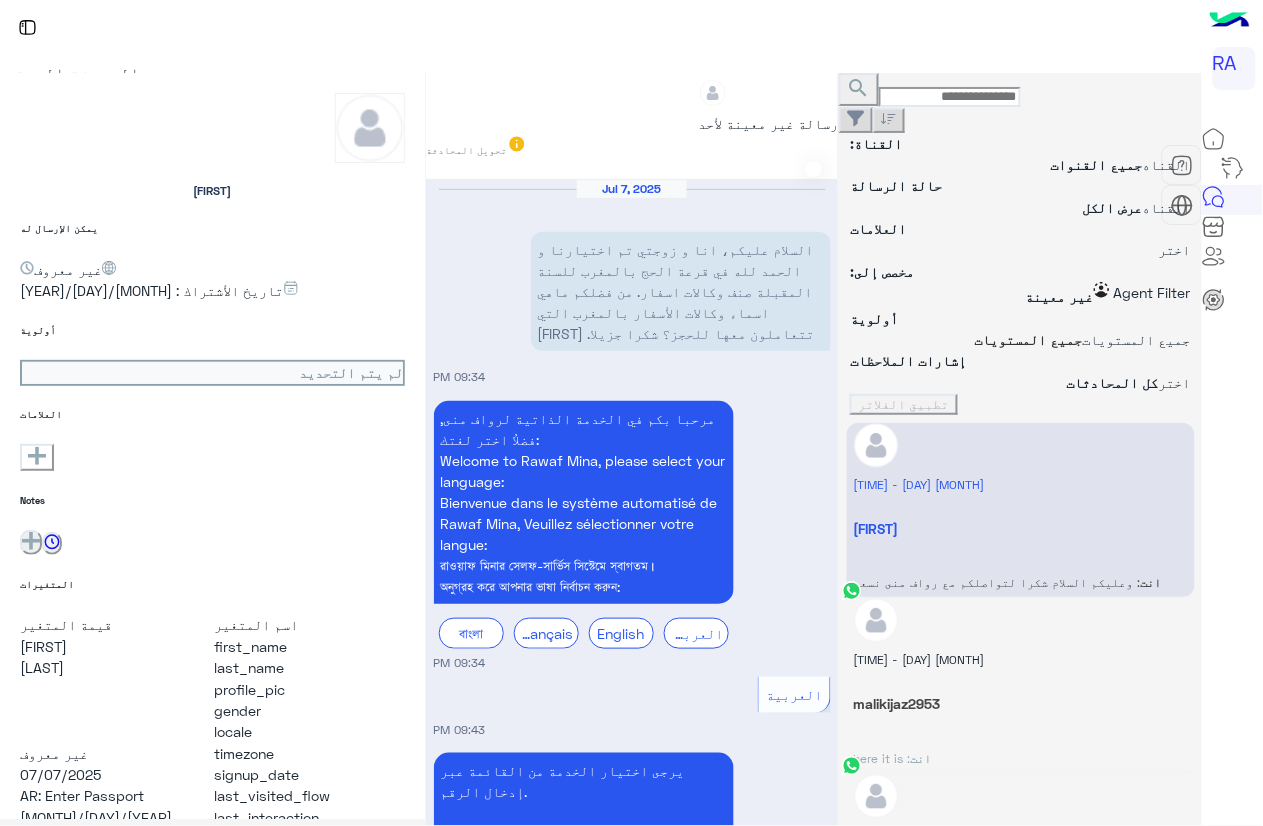 scroll, scrollTop: 1482, scrollLeft: 0, axis: vertical 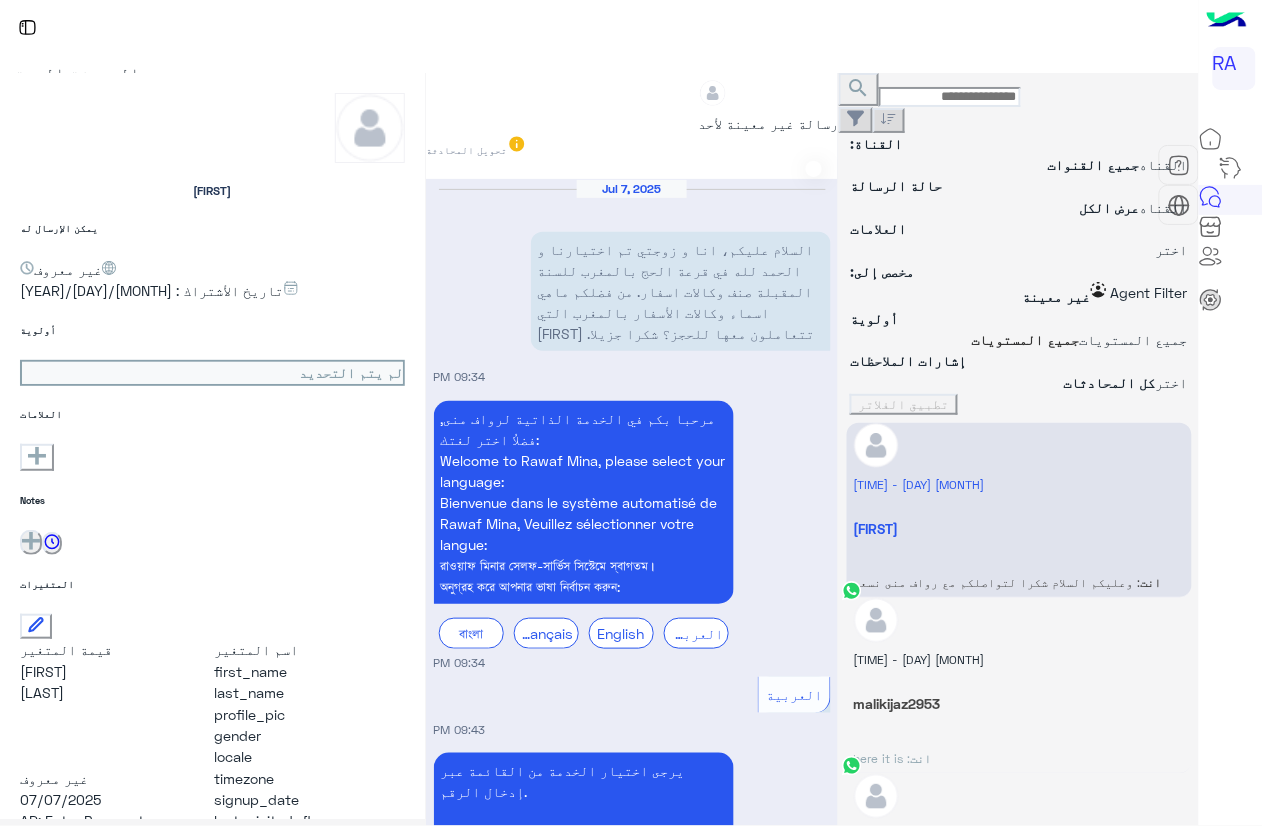 click on "إعادة تحميل" at bounding box center (1197, 1178) 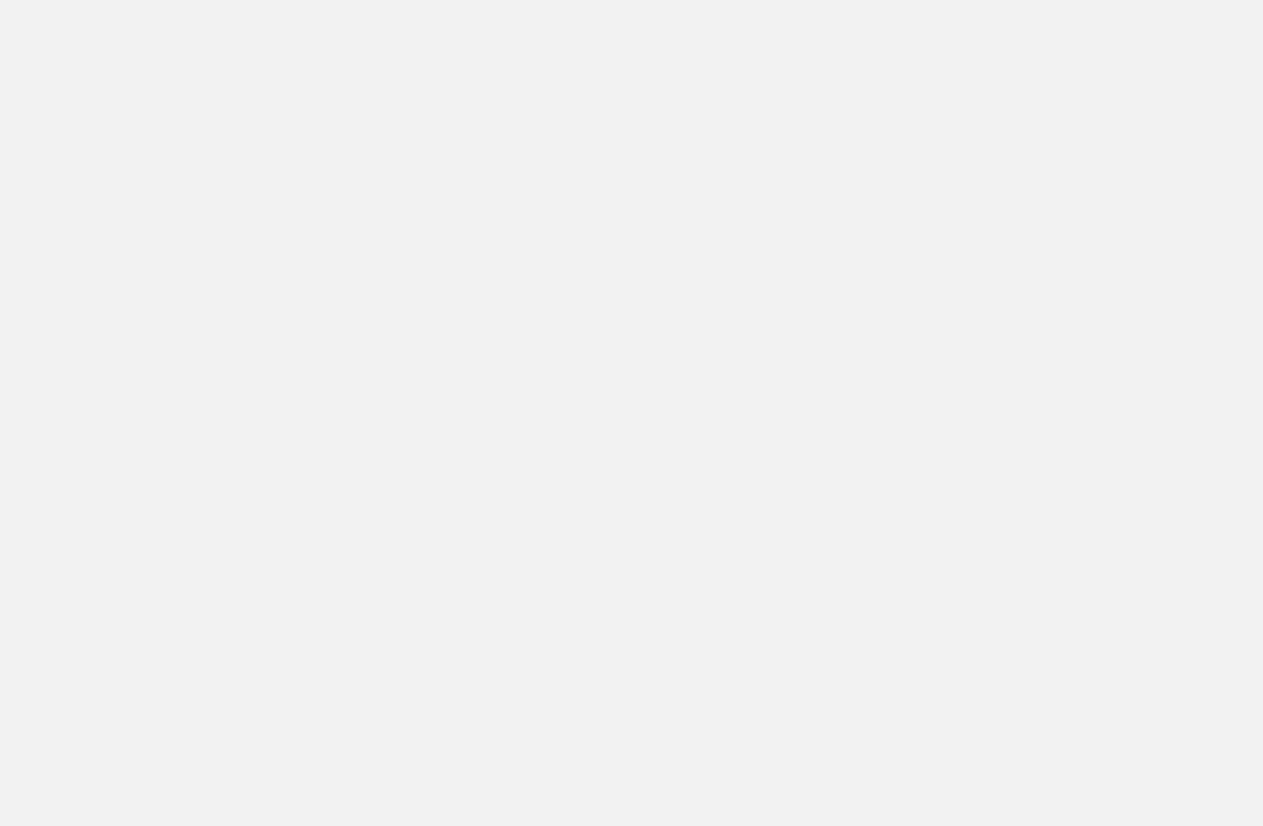 scroll, scrollTop: 0, scrollLeft: 0, axis: both 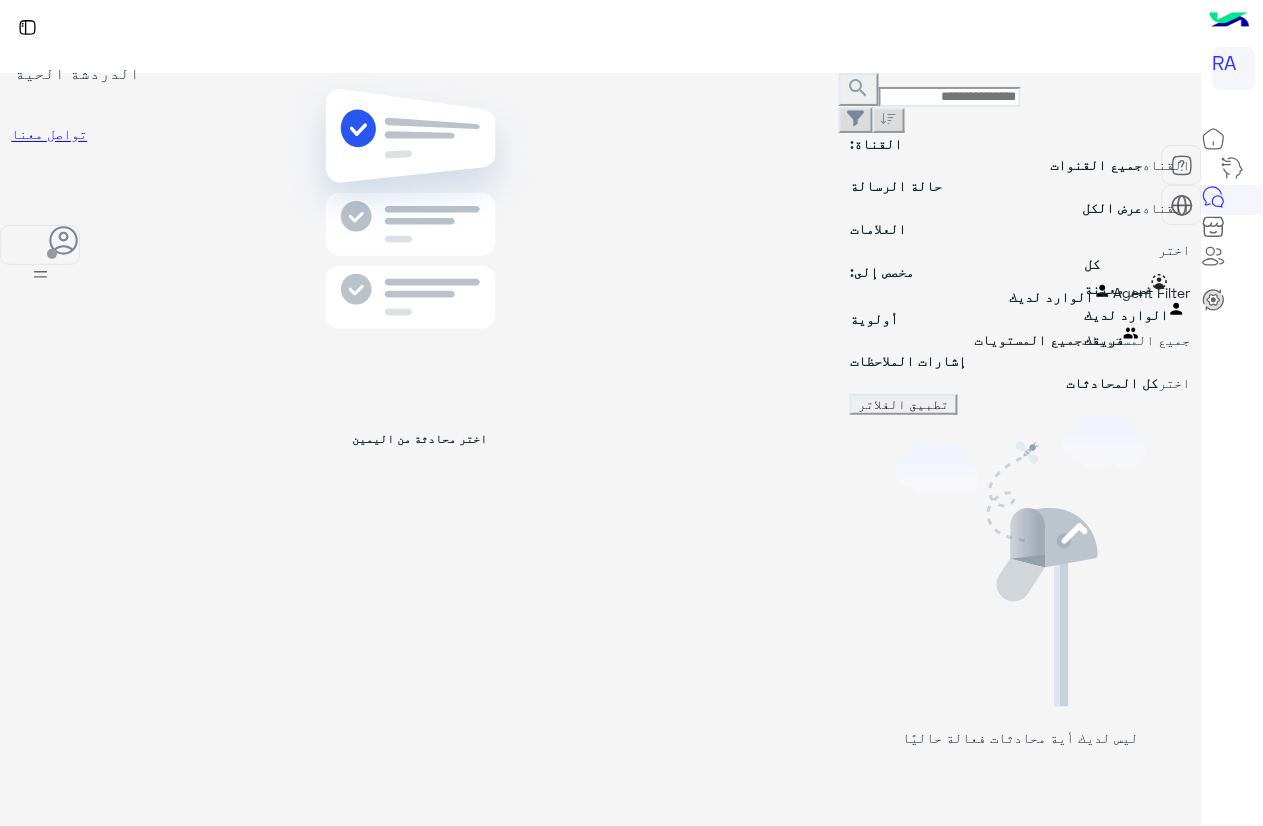 drag, startPoint x: 1139, startPoint y: 245, endPoint x: 1123, endPoint y: 305, distance: 62.0967 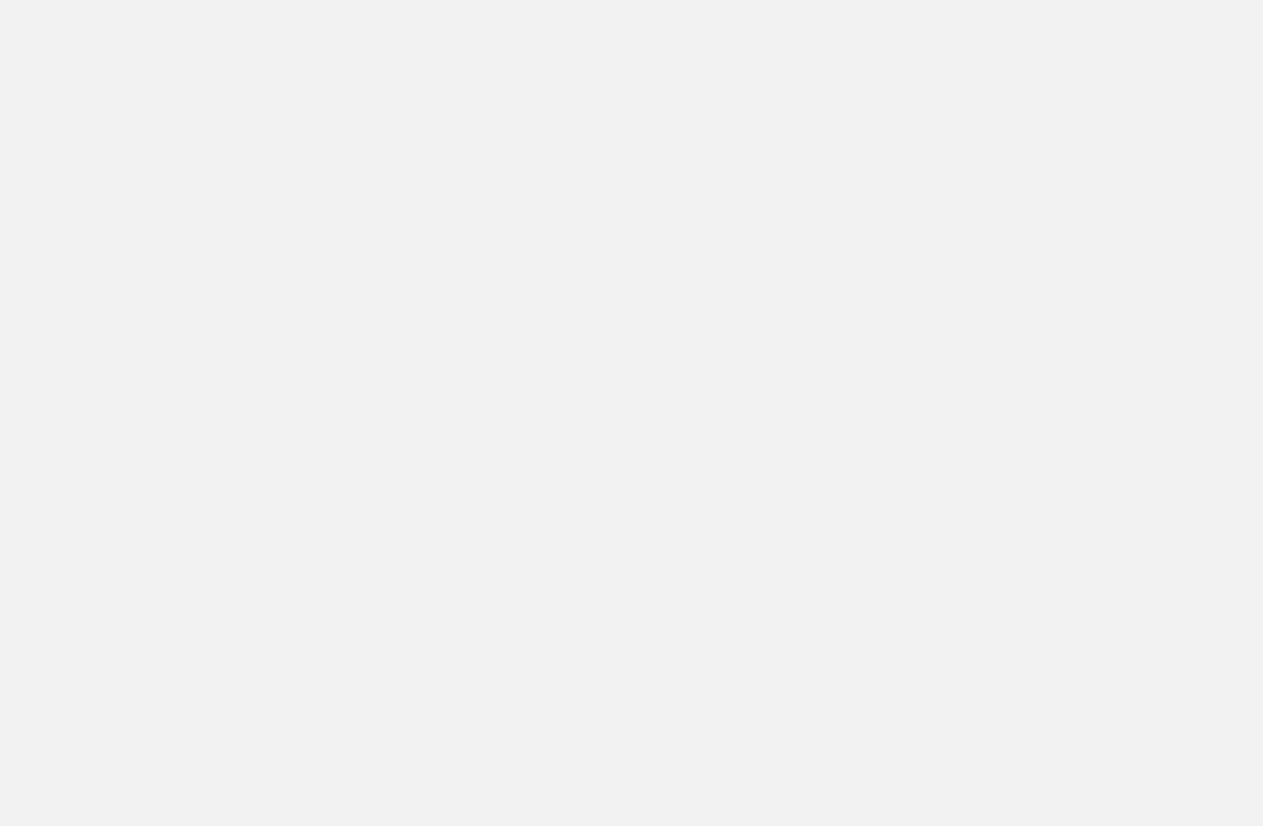 scroll, scrollTop: 0, scrollLeft: 0, axis: both 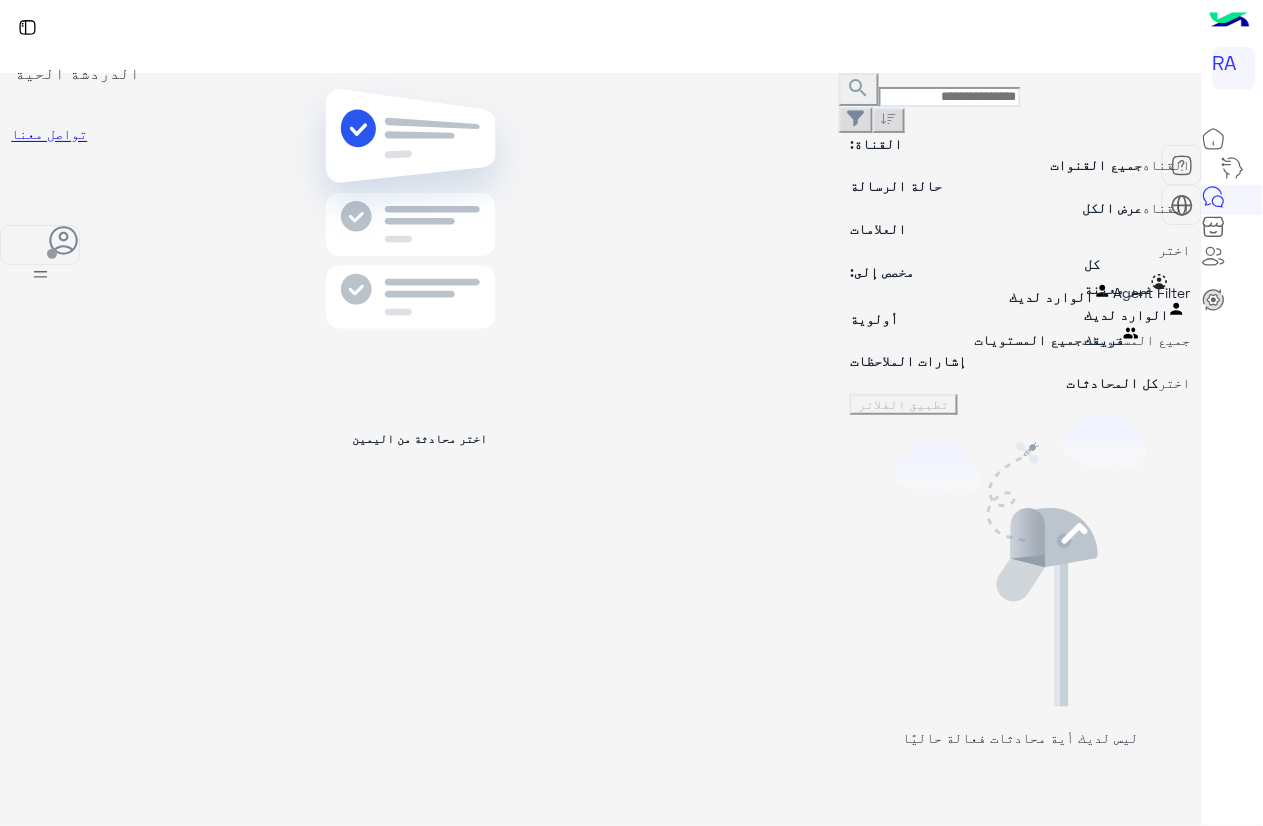 click at bounding box center [850, 294] 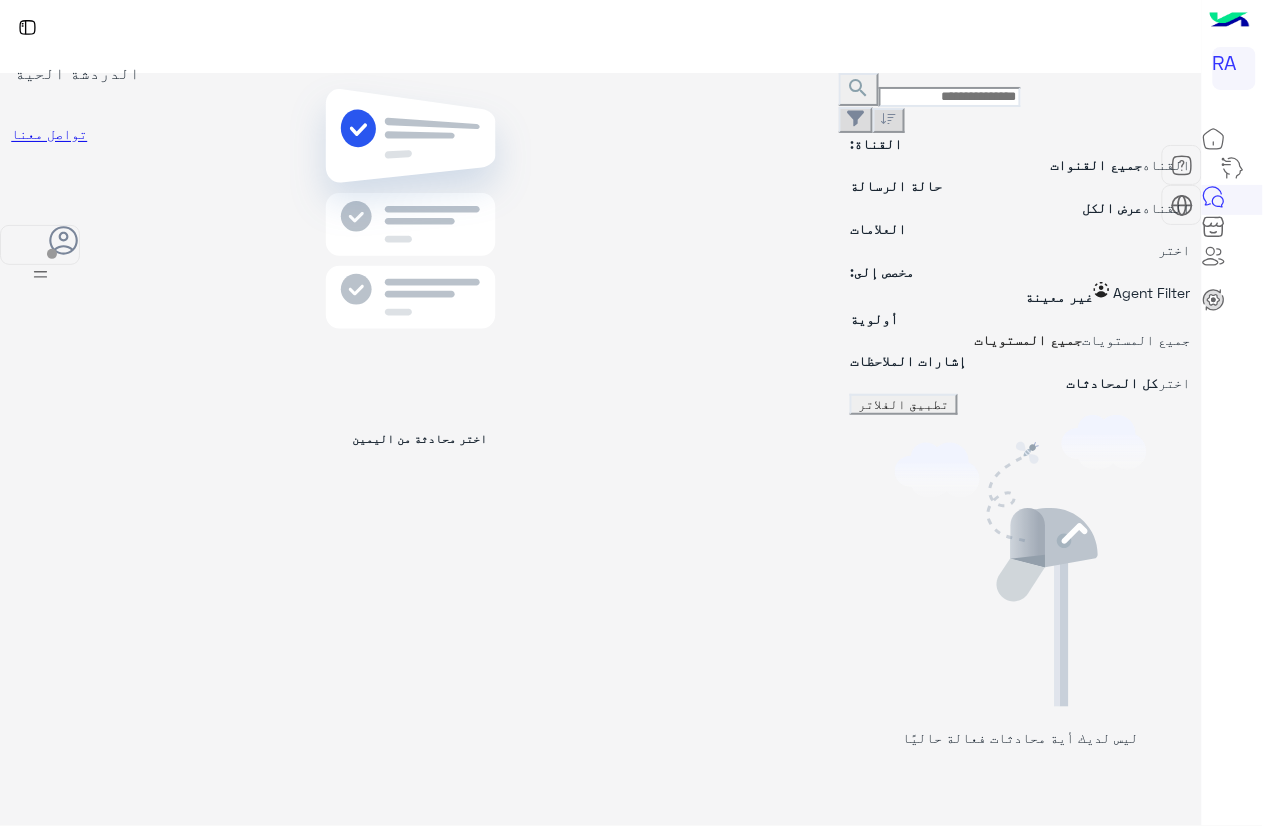 click on "تطبيق الفلاتر" at bounding box center [904, 404] 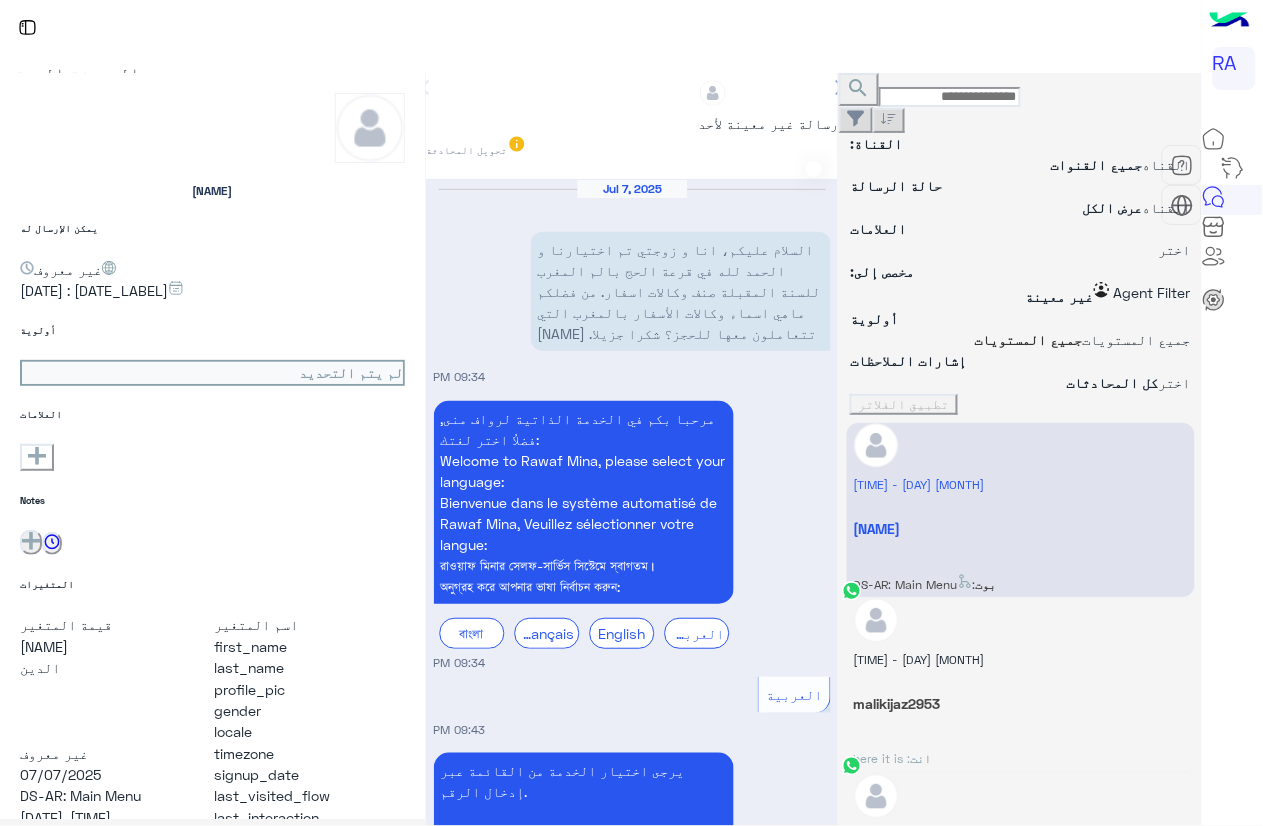 scroll, scrollTop: 1800, scrollLeft: 0, axis: vertical 